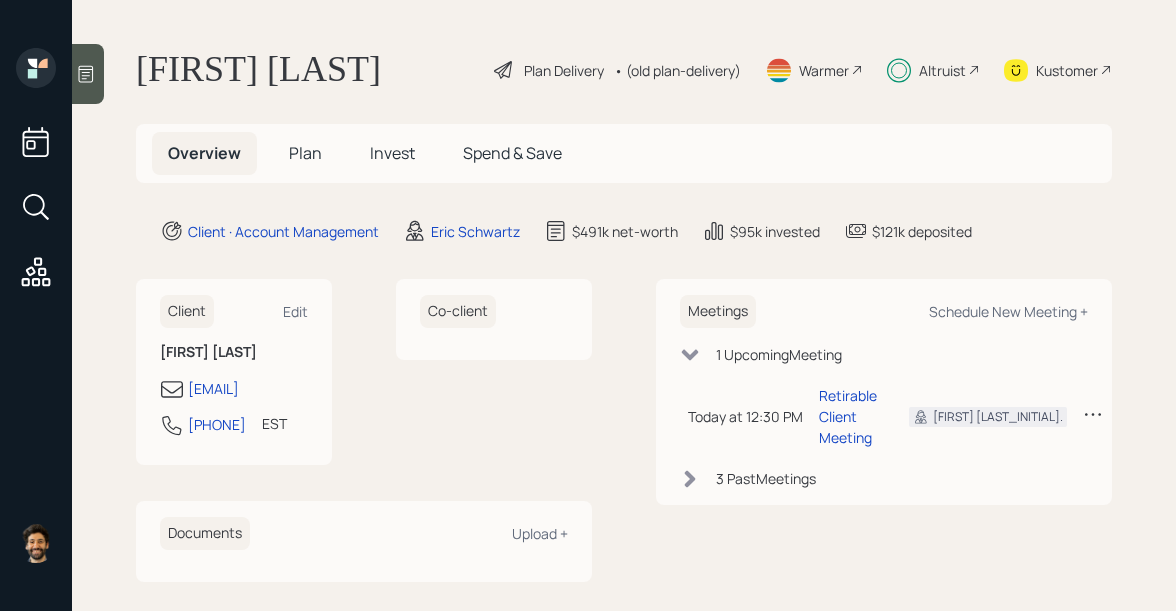 scroll, scrollTop: 0, scrollLeft: 0, axis: both 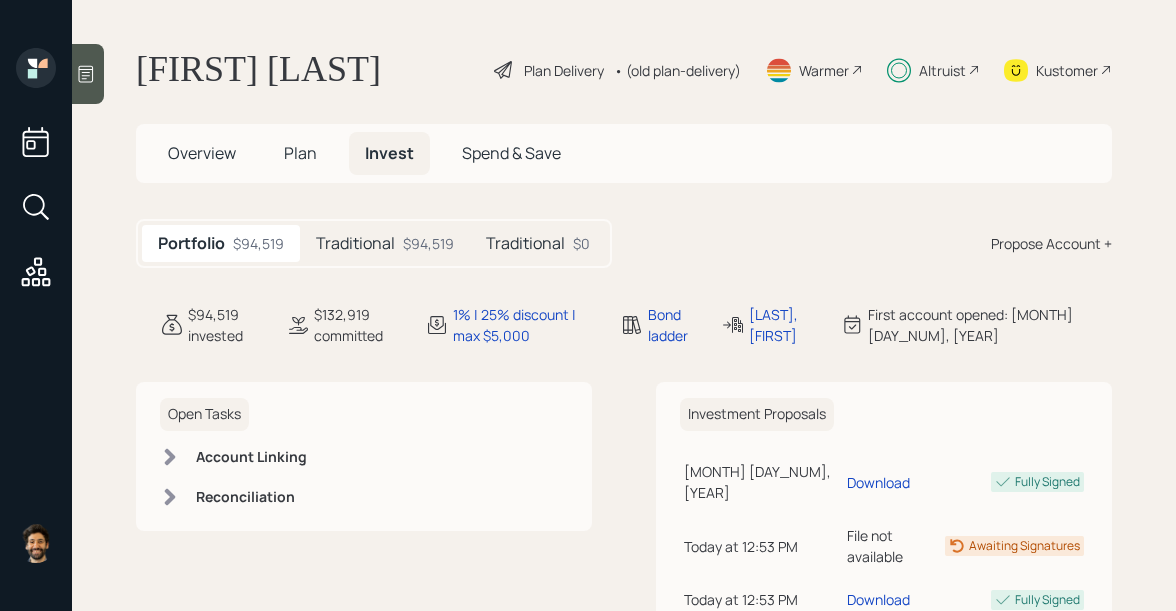 click on "Traditional" at bounding box center [355, 243] 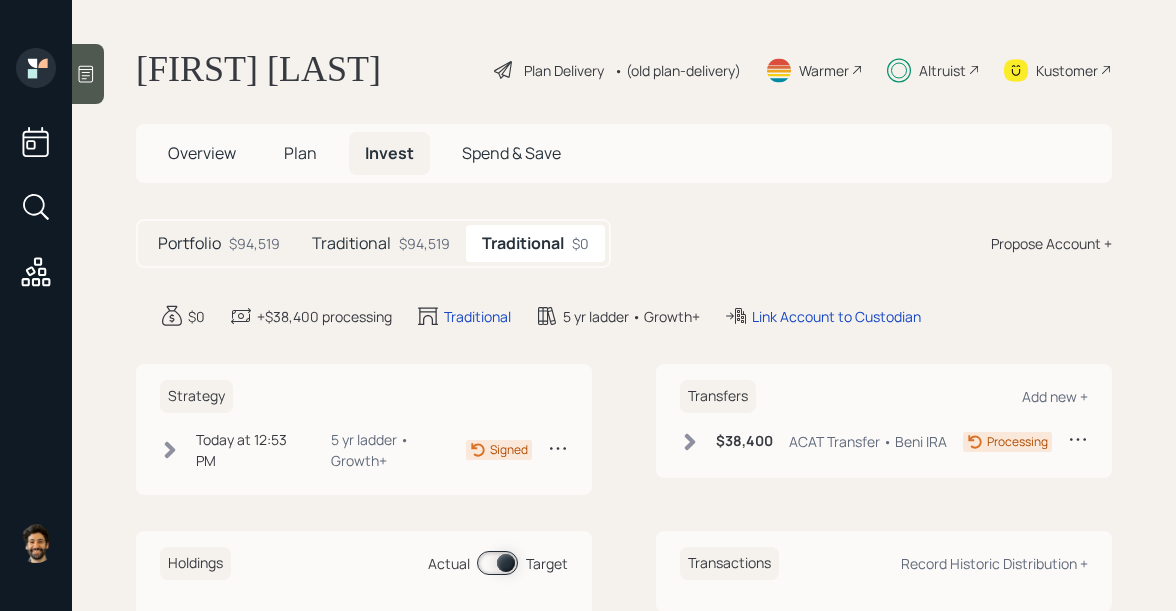 click on "Today at [TIME] [DAY], [MONTH] [DAY_NUM], [YEAR] [TIME] [TIMEZONE] [YEAR] ladder • Growth+" at bounding box center (313, 450) 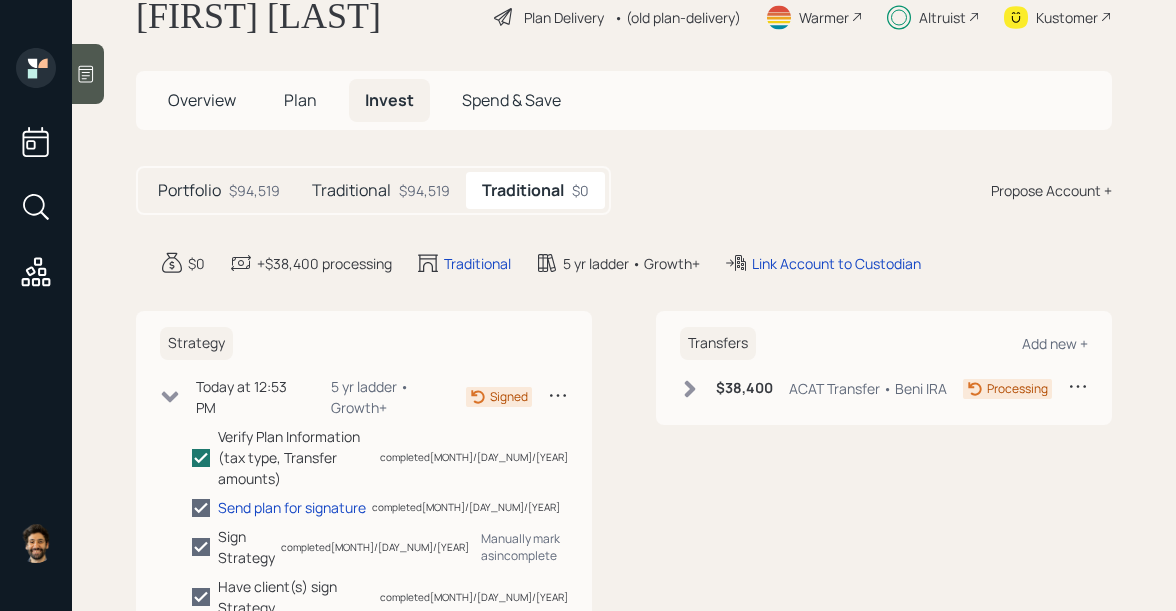 scroll, scrollTop: 122, scrollLeft: 0, axis: vertical 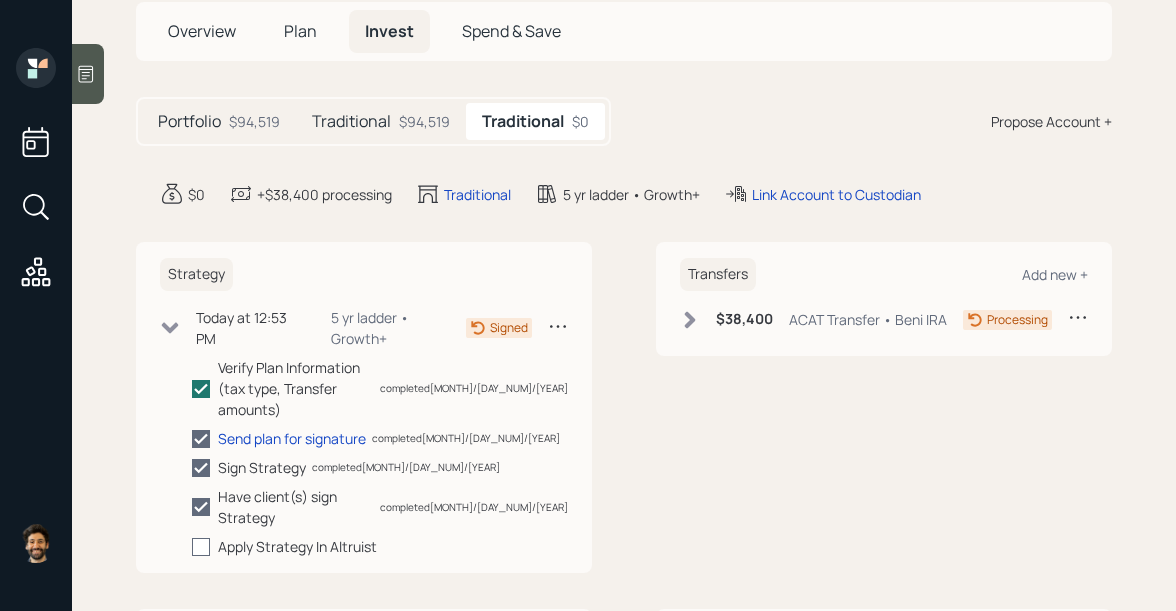 click at bounding box center (201, 547) 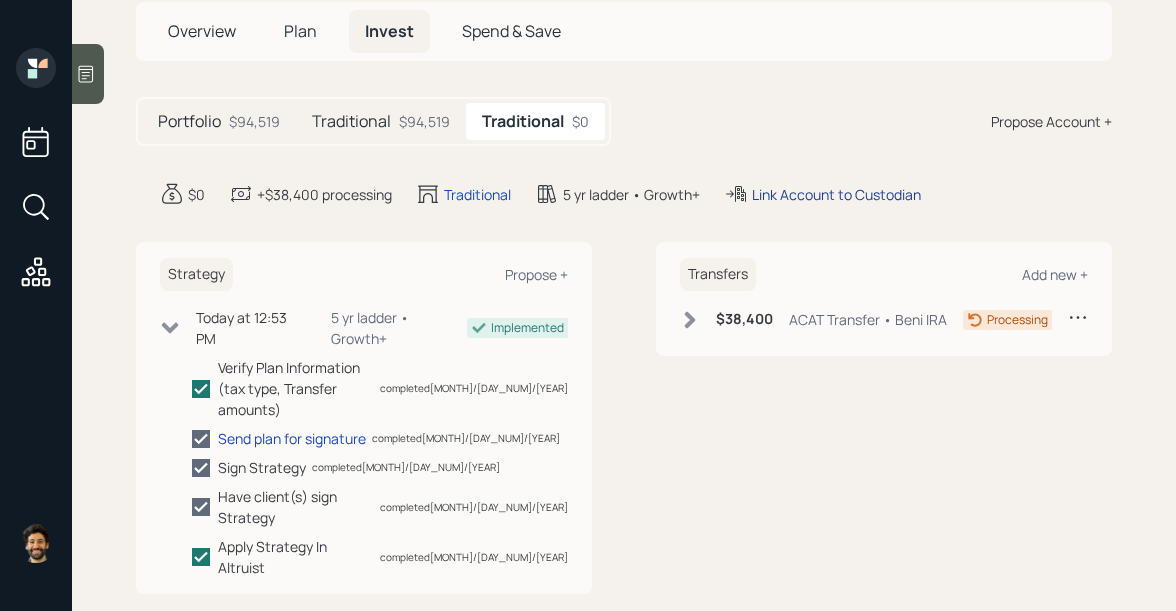 click on "Link Account to Custodian" at bounding box center [477, 194] 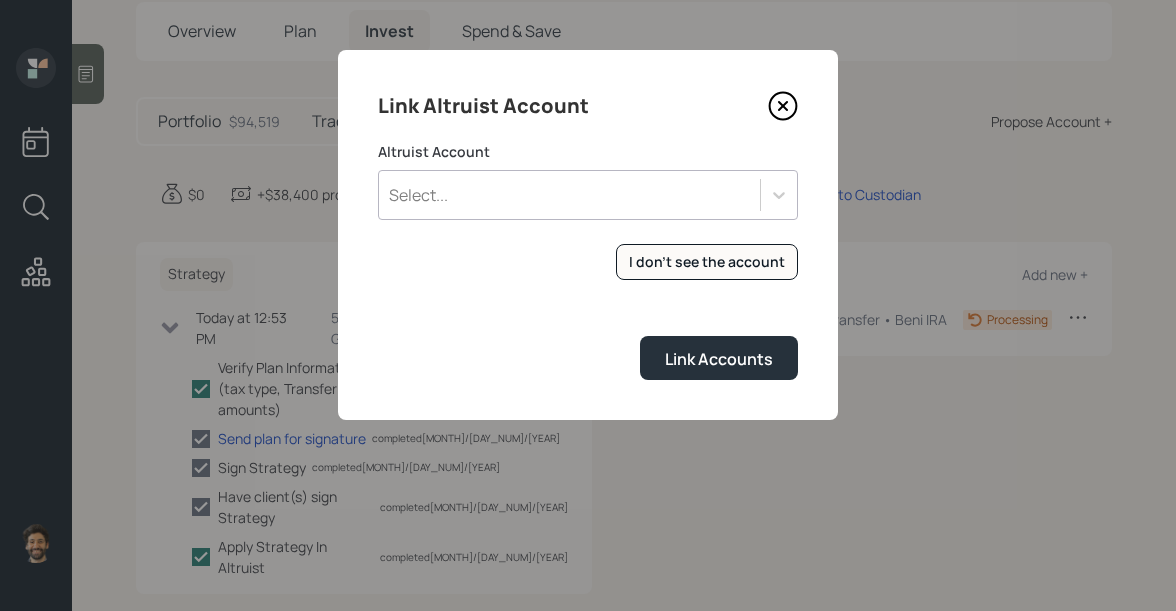 click on "Select..." at bounding box center (588, 195) 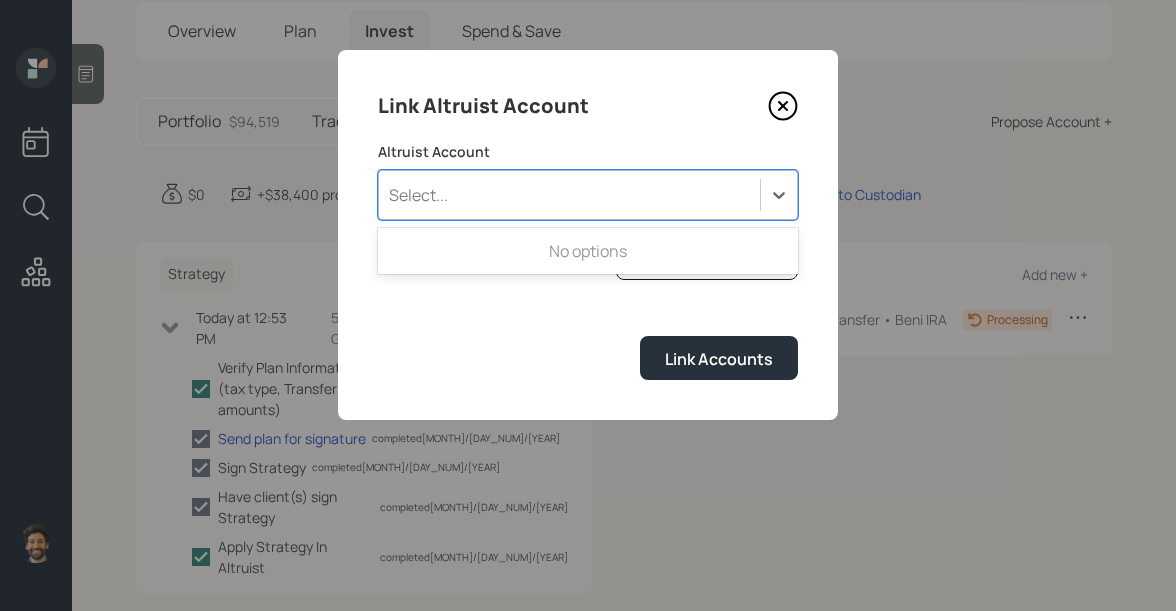 click on "Altruist Account" at bounding box center [588, 152] 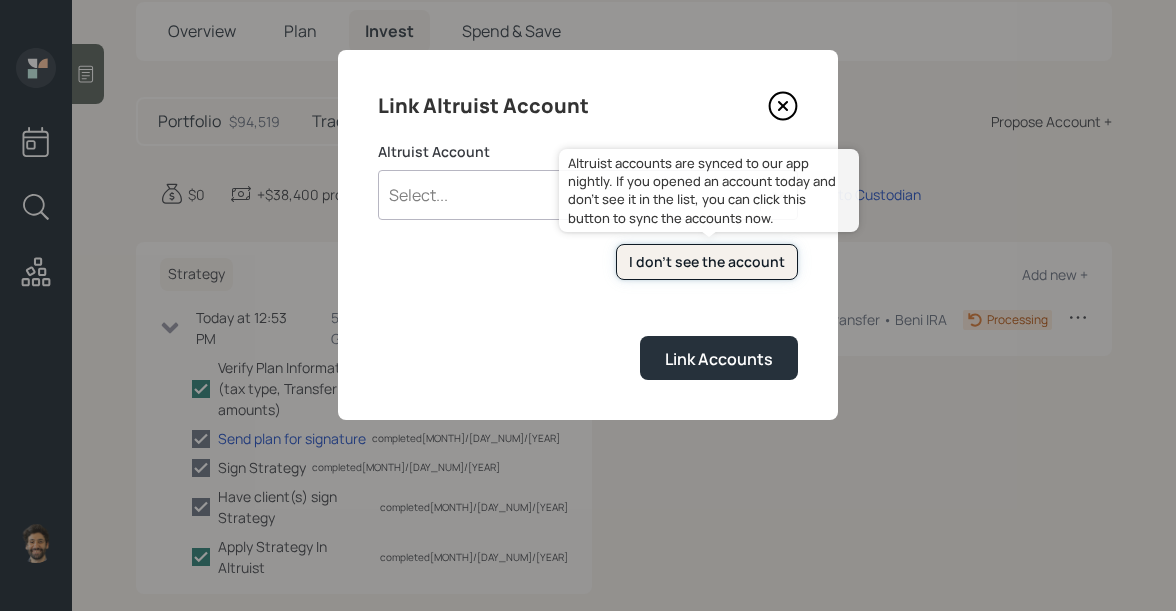 click on "I don't see the account" at bounding box center [707, 262] 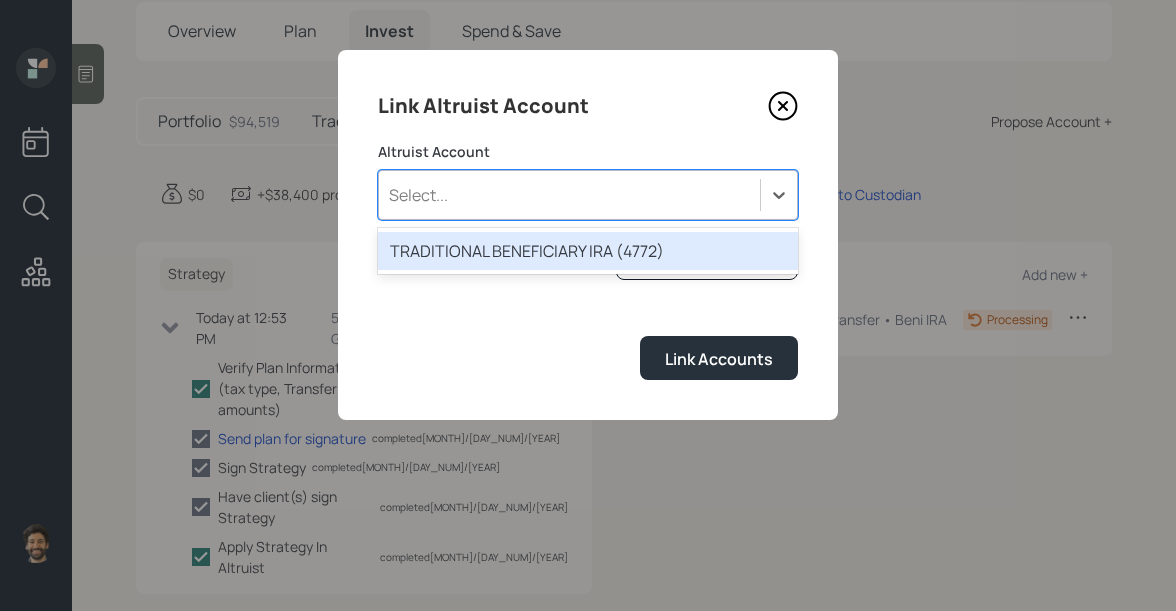 click on "Select..." at bounding box center (569, 195) 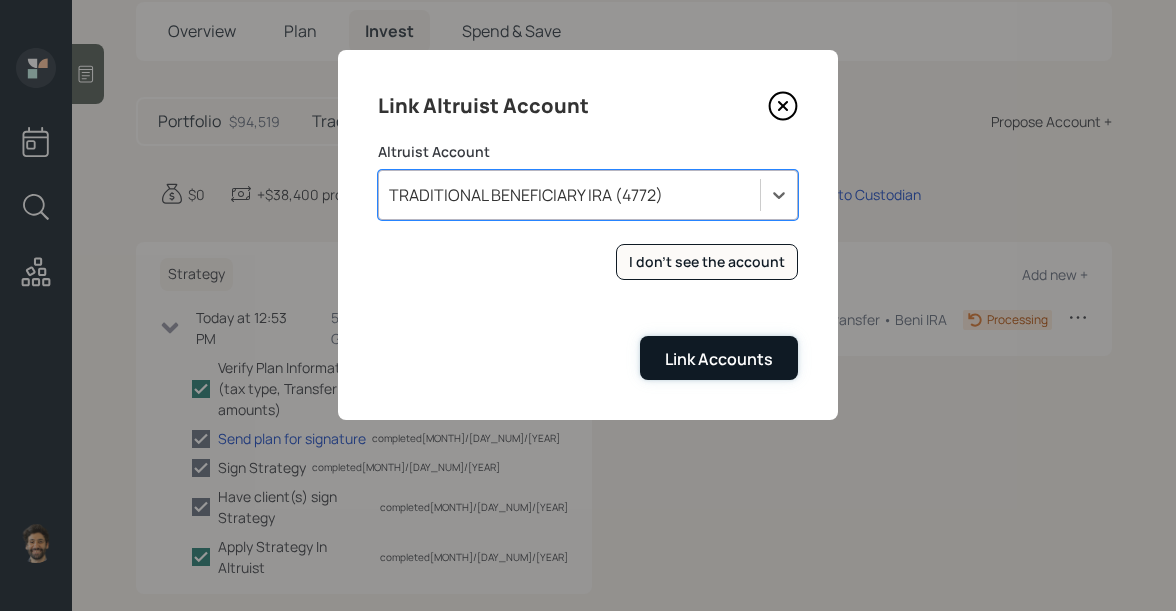 click on "Link Accounts" at bounding box center [719, 357] 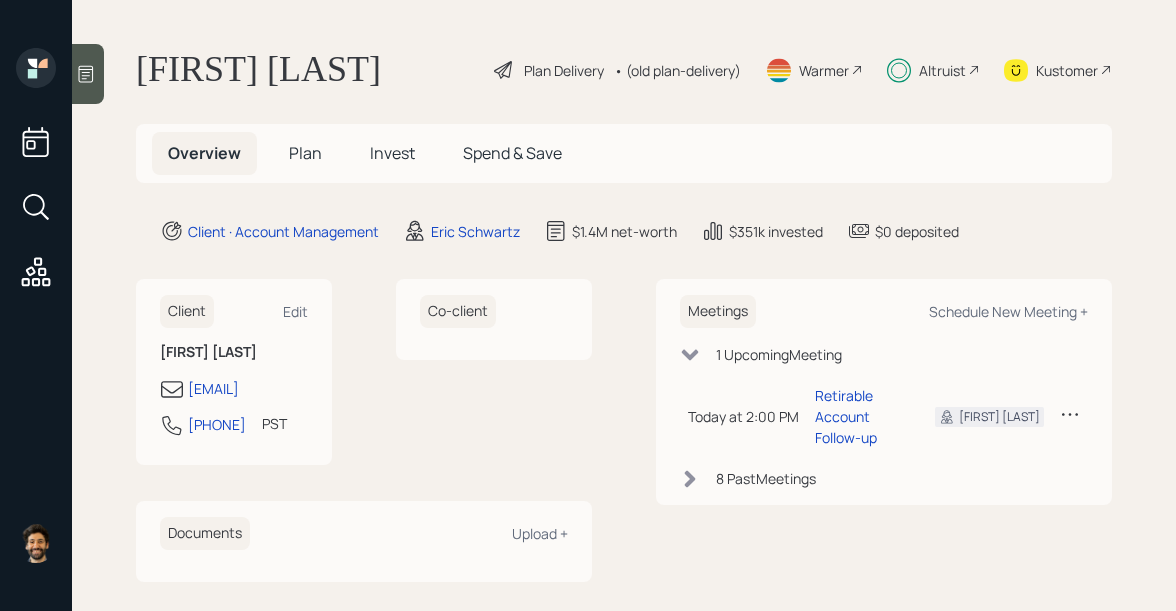 scroll, scrollTop: 0, scrollLeft: 0, axis: both 